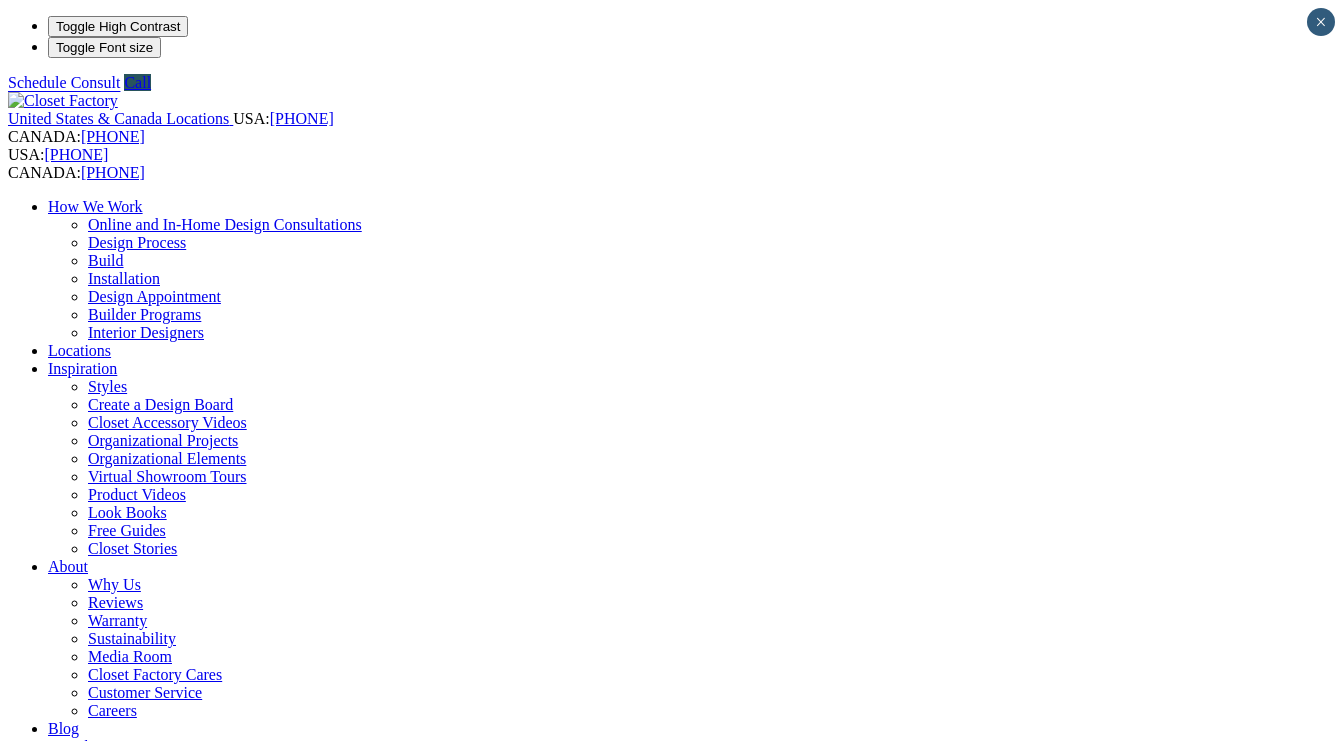scroll, scrollTop: 0, scrollLeft: 0, axis: both 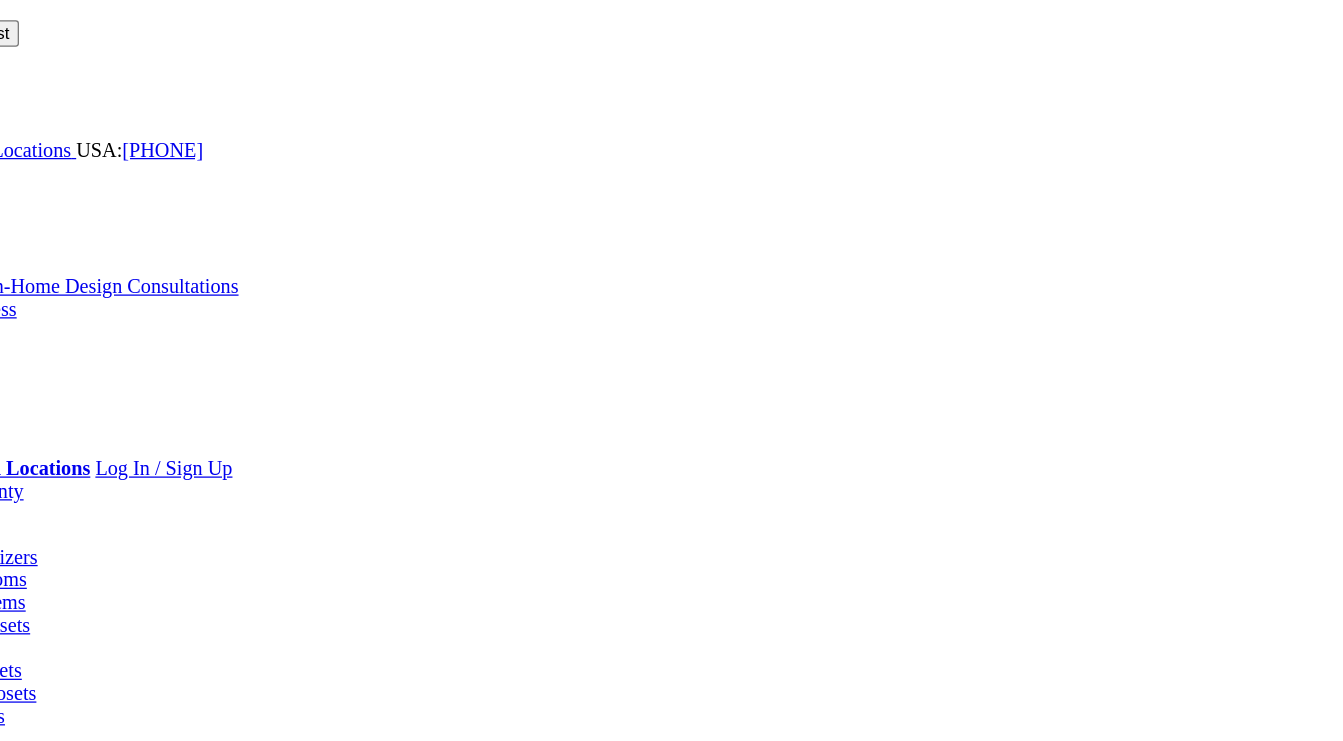 click on "Design Process" at bounding box center (137, 244) 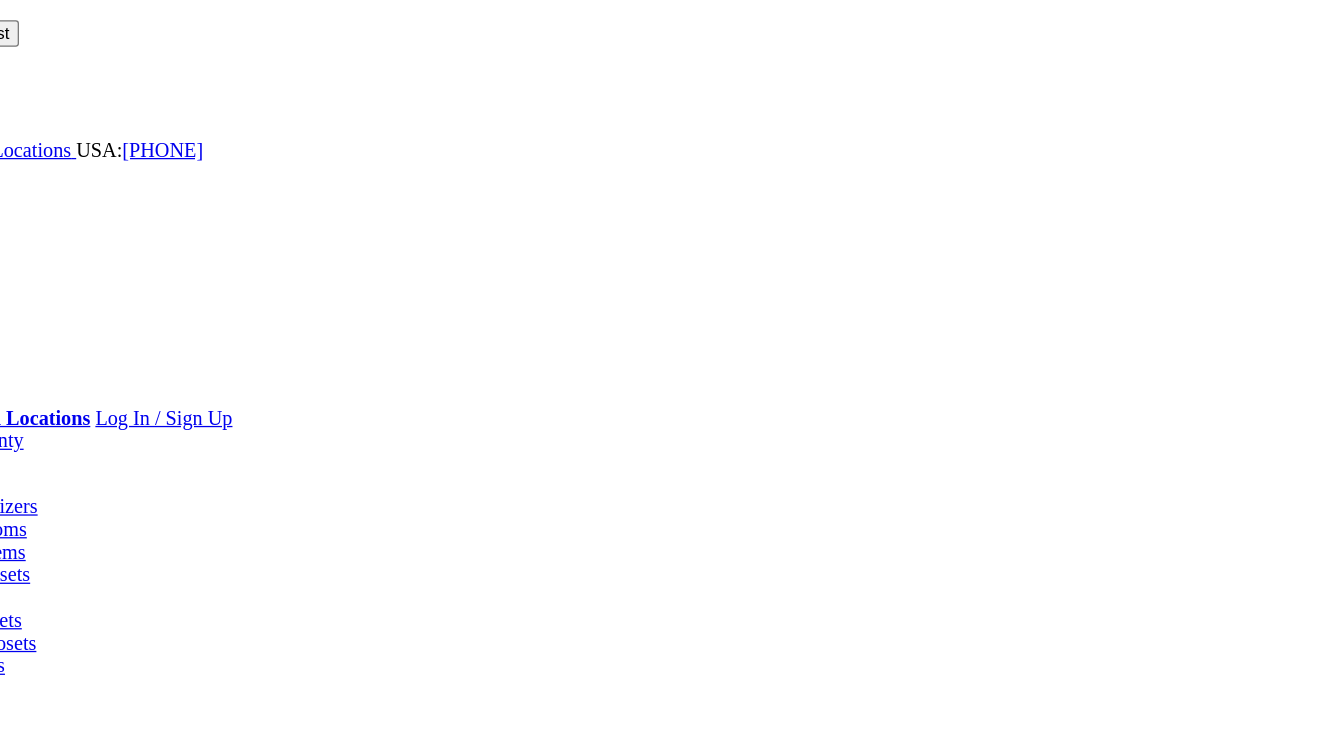 click on "How We Work" at bounding box center [95, 206] 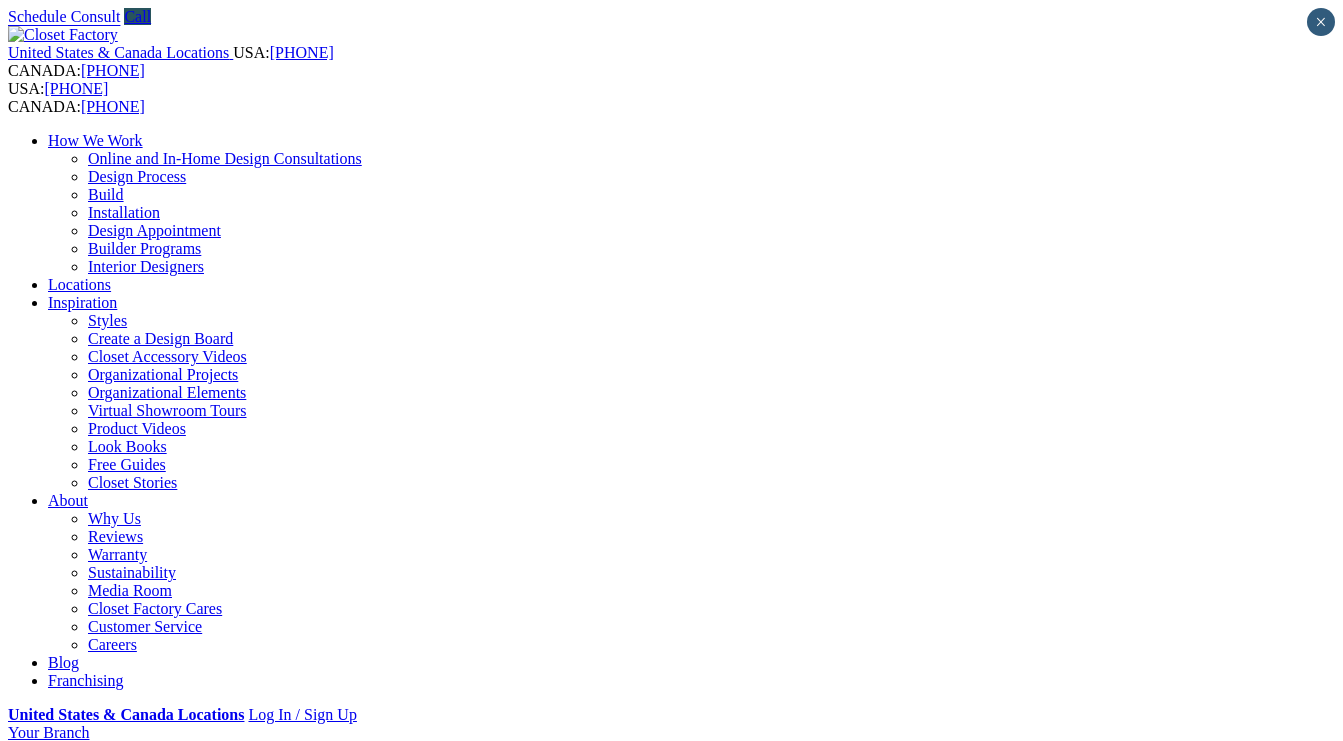 scroll, scrollTop: 0, scrollLeft: 0, axis: both 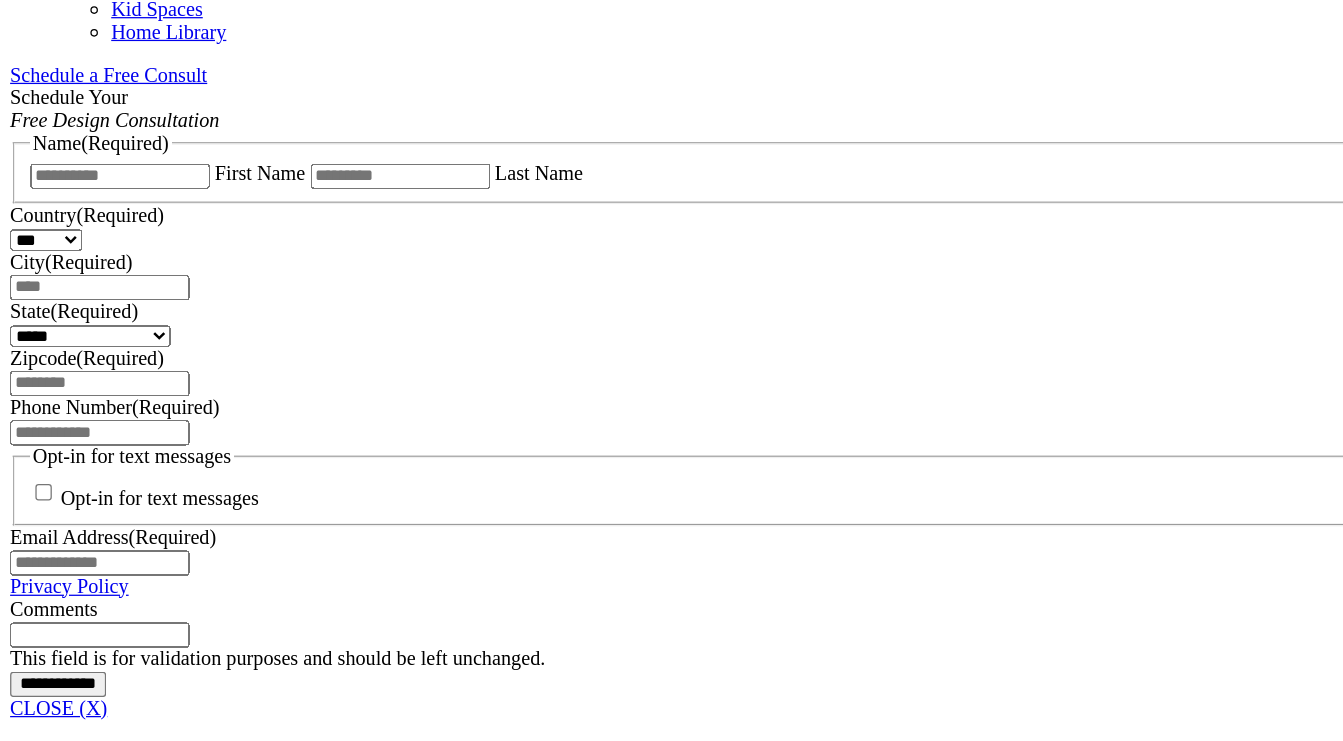 click on "View" at bounding box center (25, 1609) 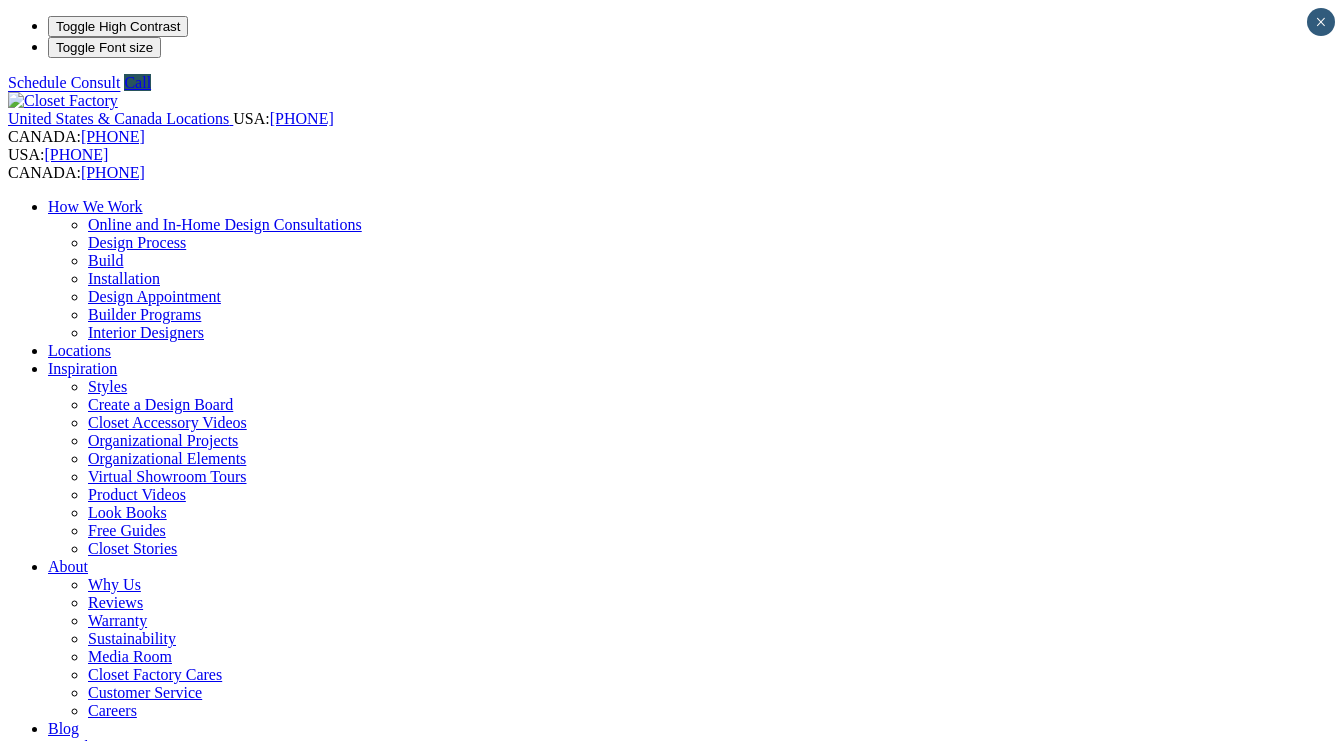 scroll, scrollTop: 0, scrollLeft: 0, axis: both 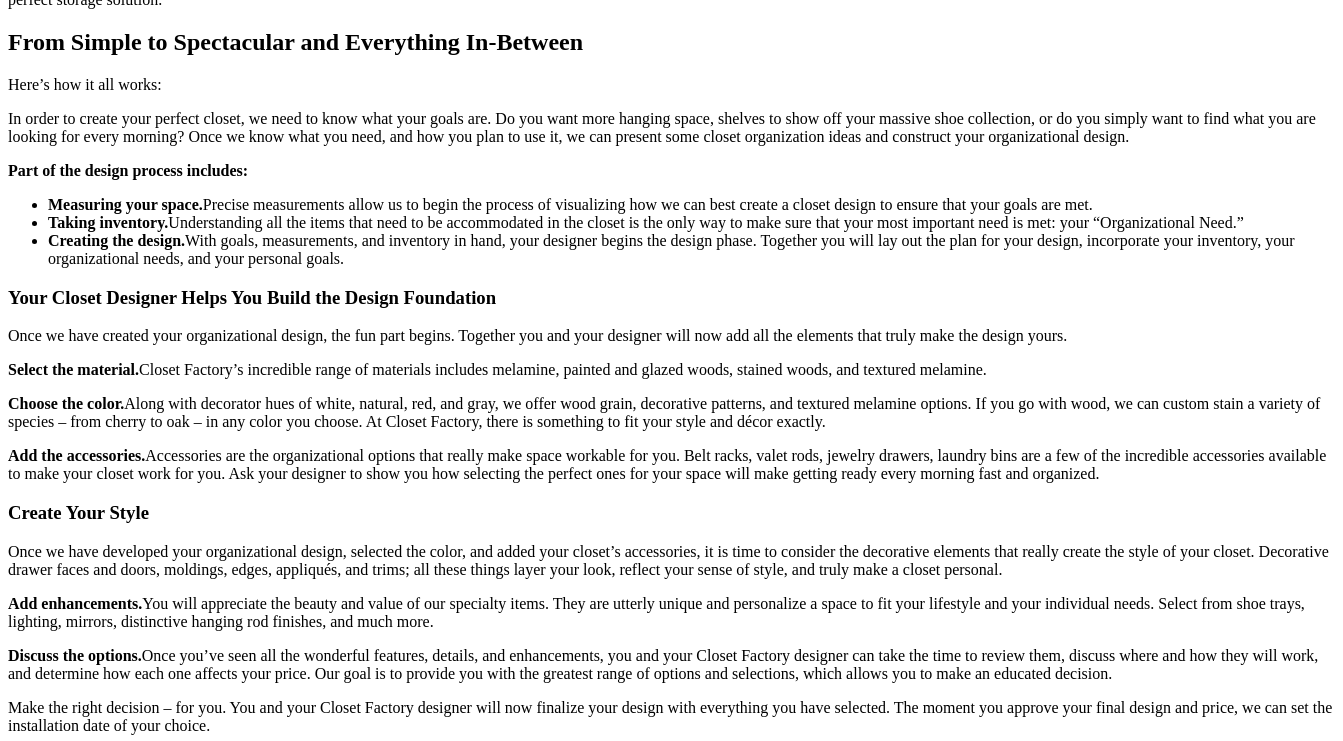 click on "Mudrooms" at bounding box center [123, -969] 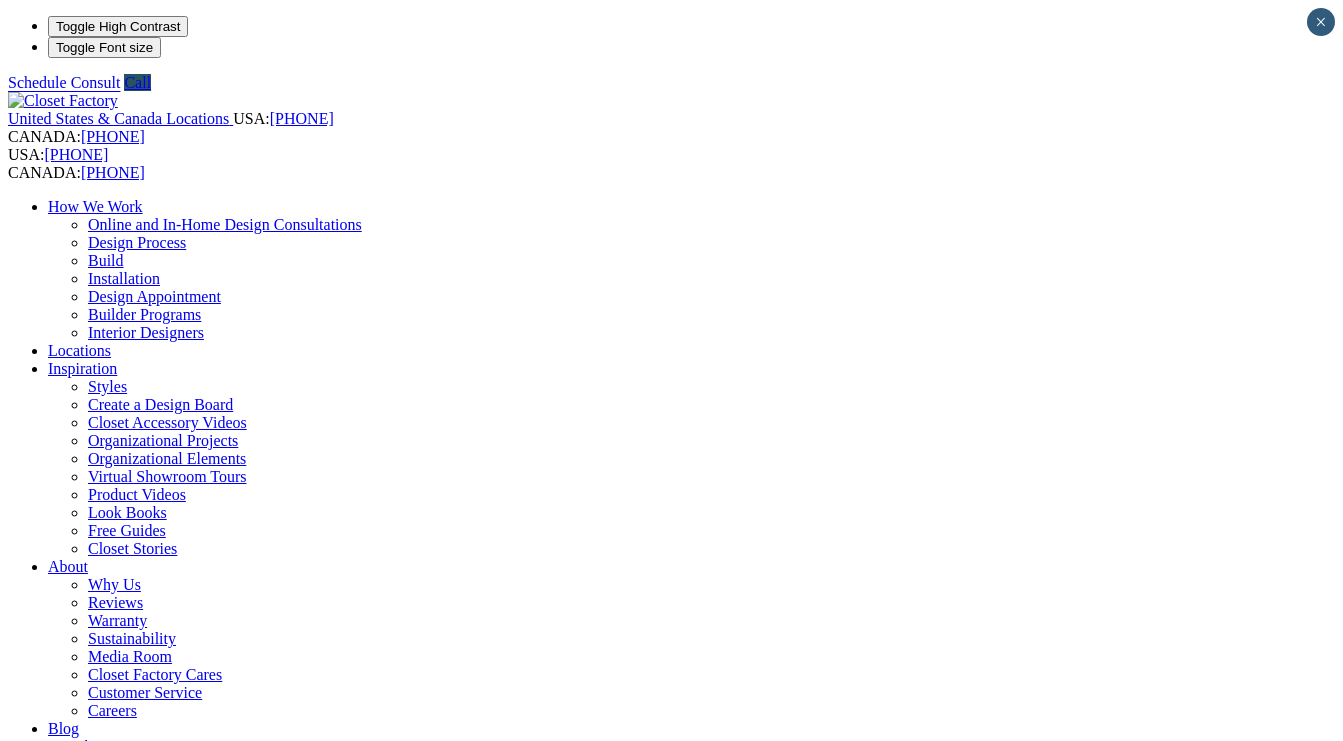 scroll, scrollTop: 0, scrollLeft: 0, axis: both 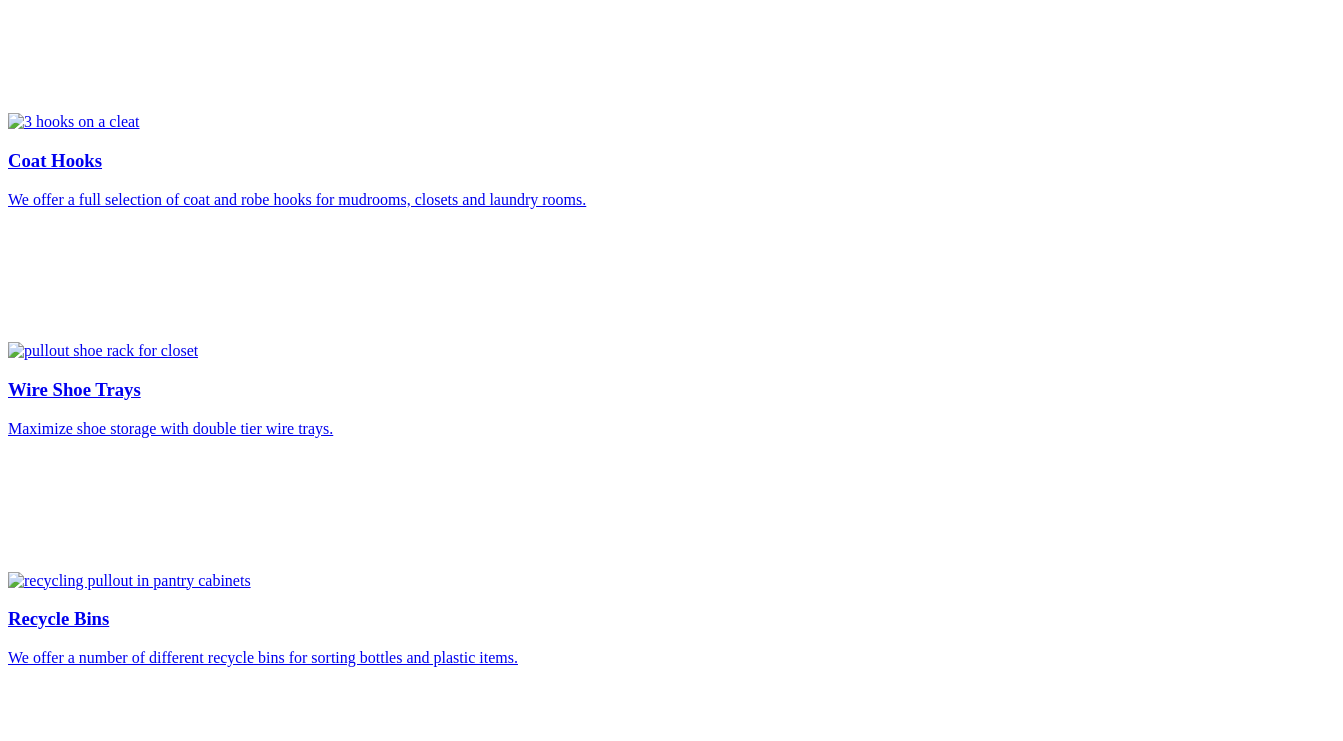 click on "Careers" at bounding box center [72, 29072] 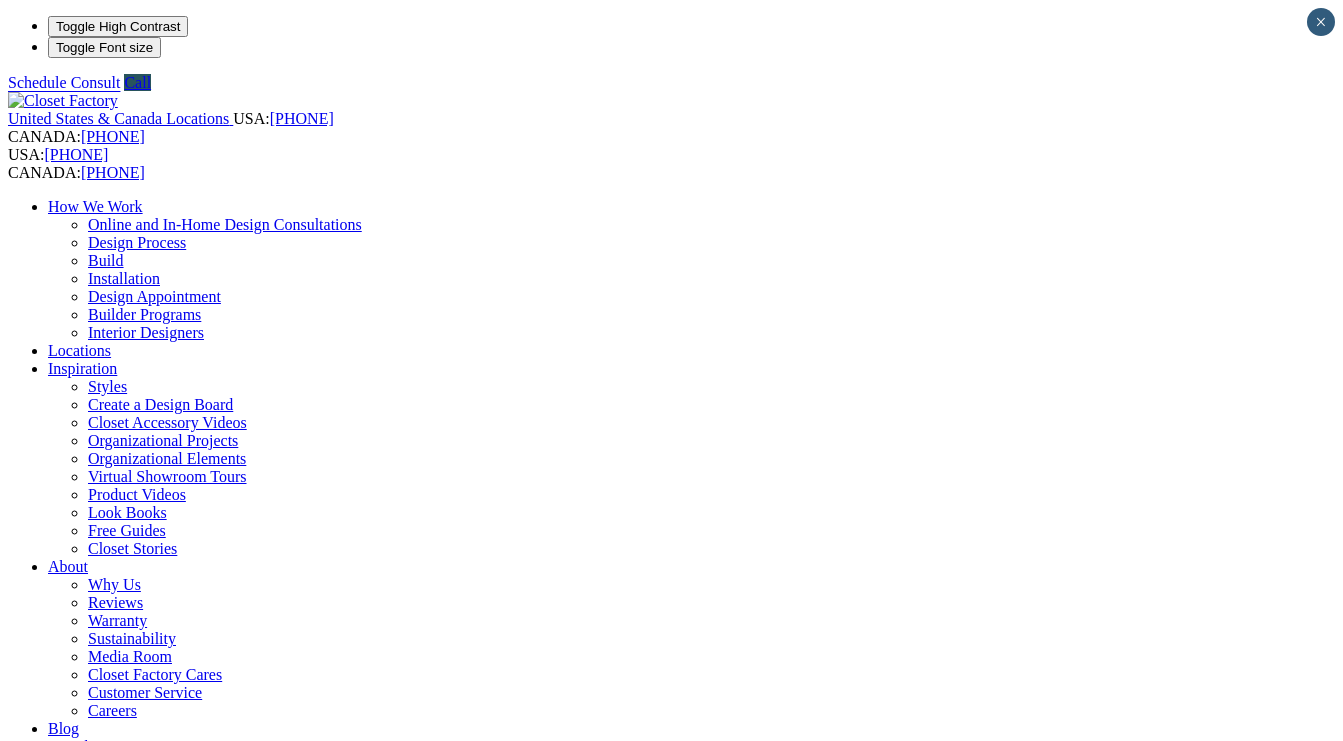 scroll, scrollTop: 0, scrollLeft: 0, axis: both 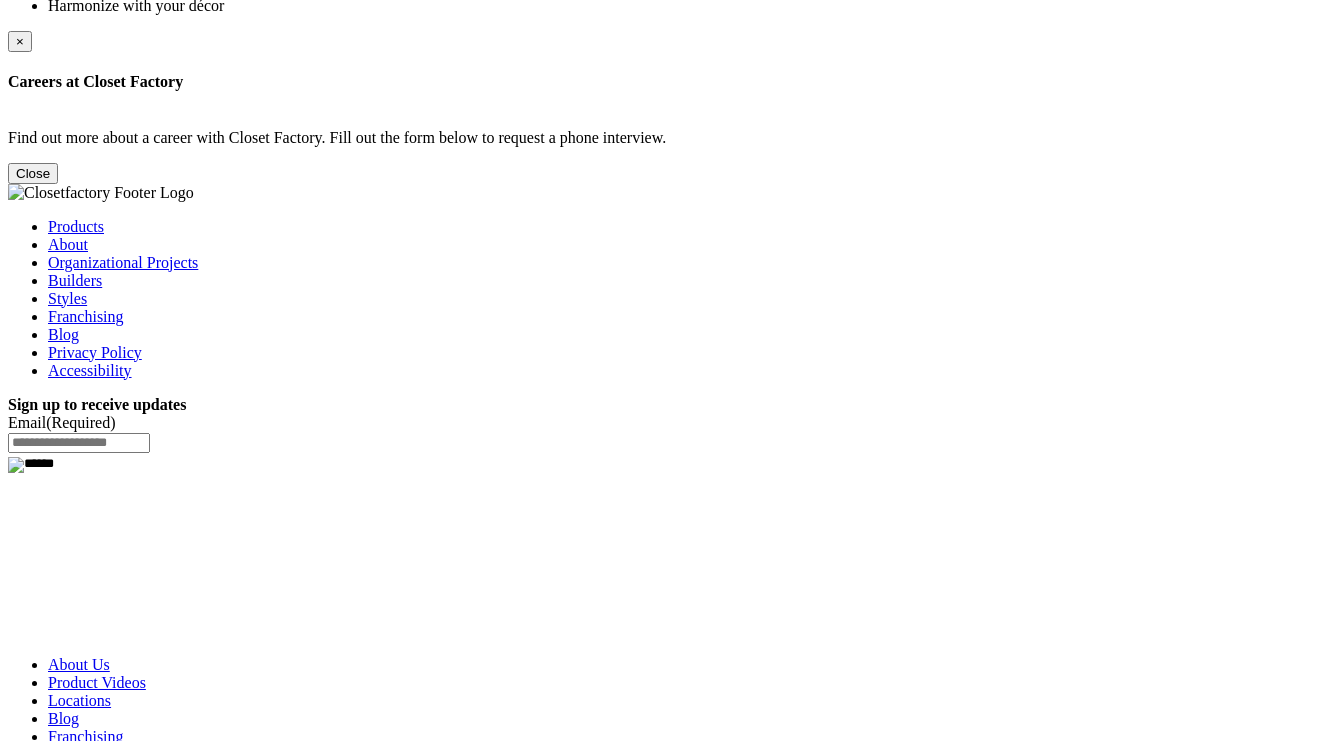 click on "Apply Now" at bounding box center [45, -347] 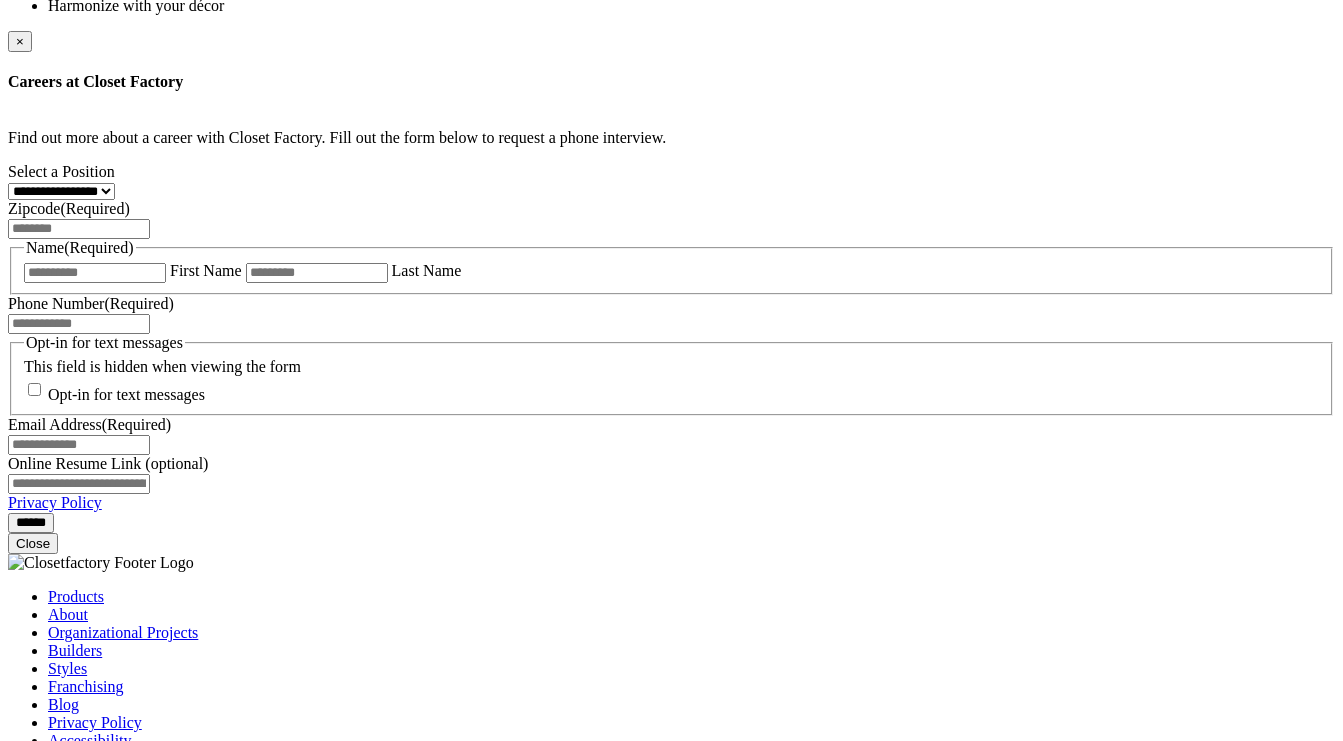 click on "×" at bounding box center [20, 41] 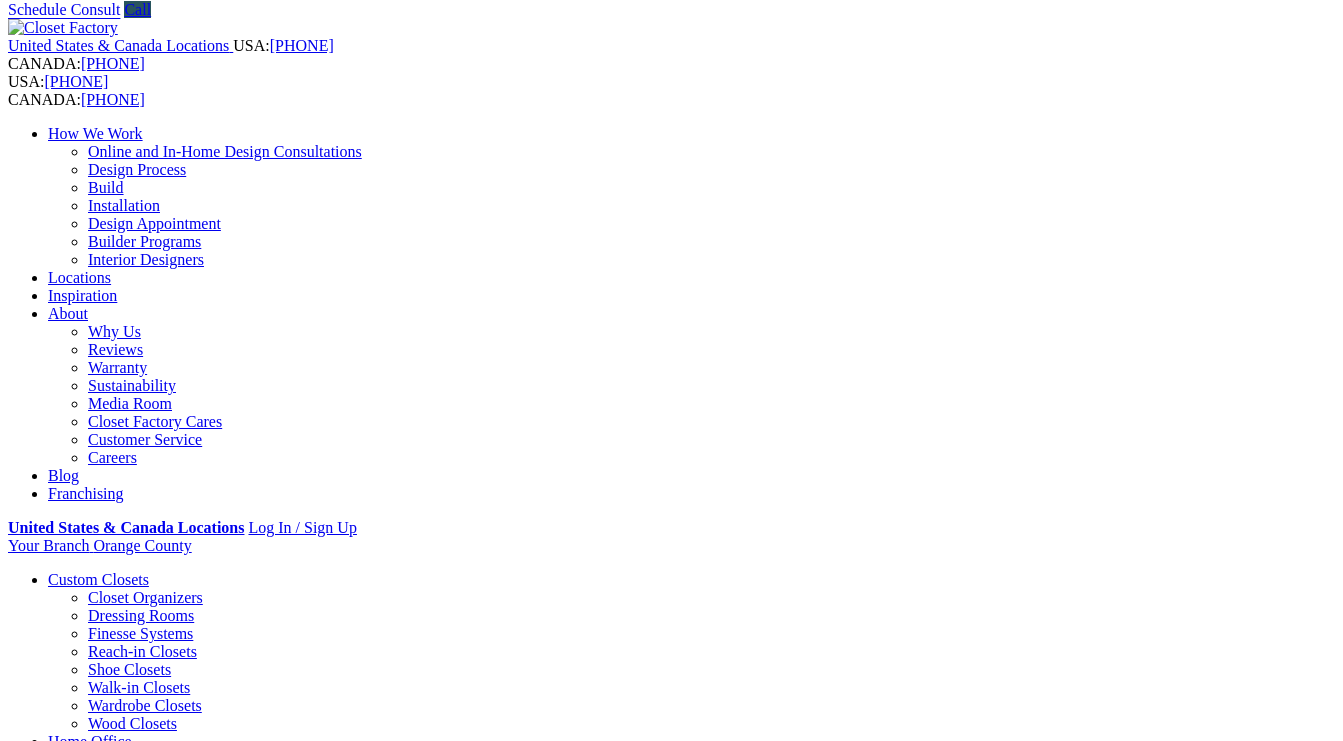 scroll, scrollTop: 0, scrollLeft: 0, axis: both 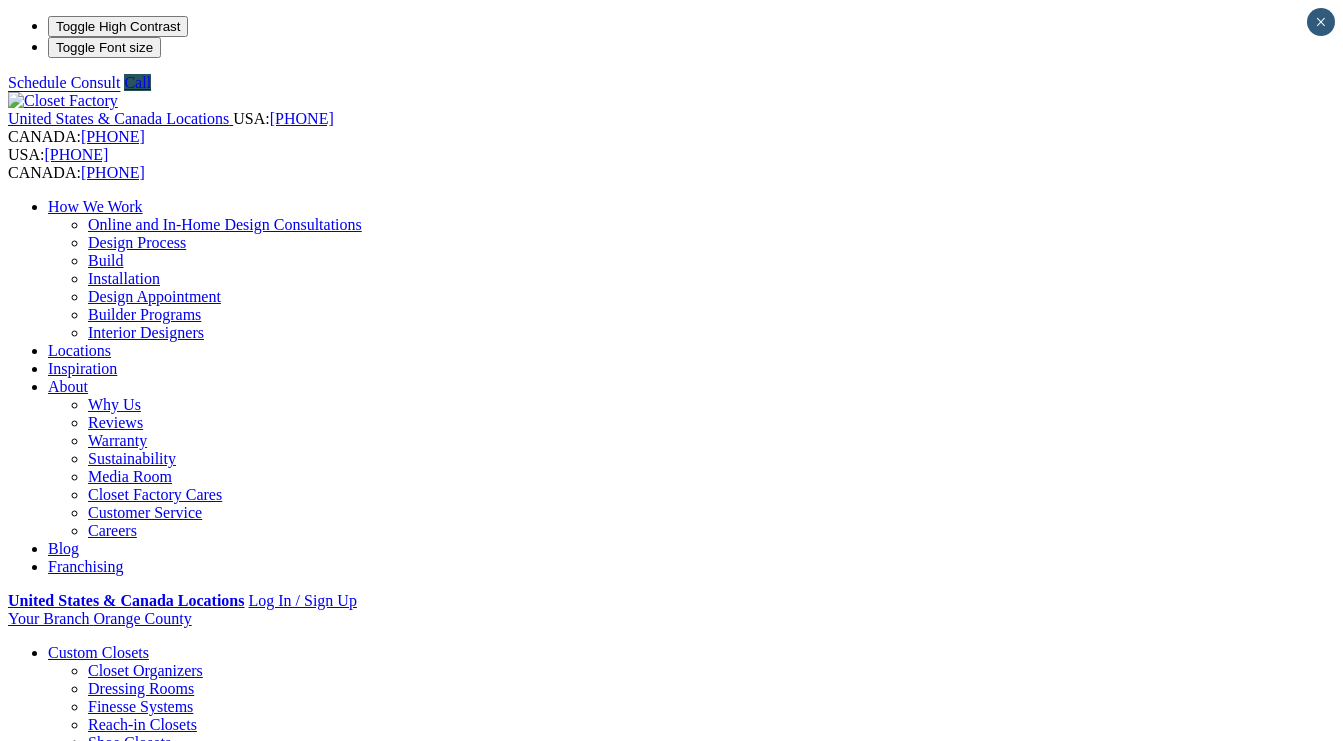 click on "Walk-in Closets" at bounding box center [139, 760] 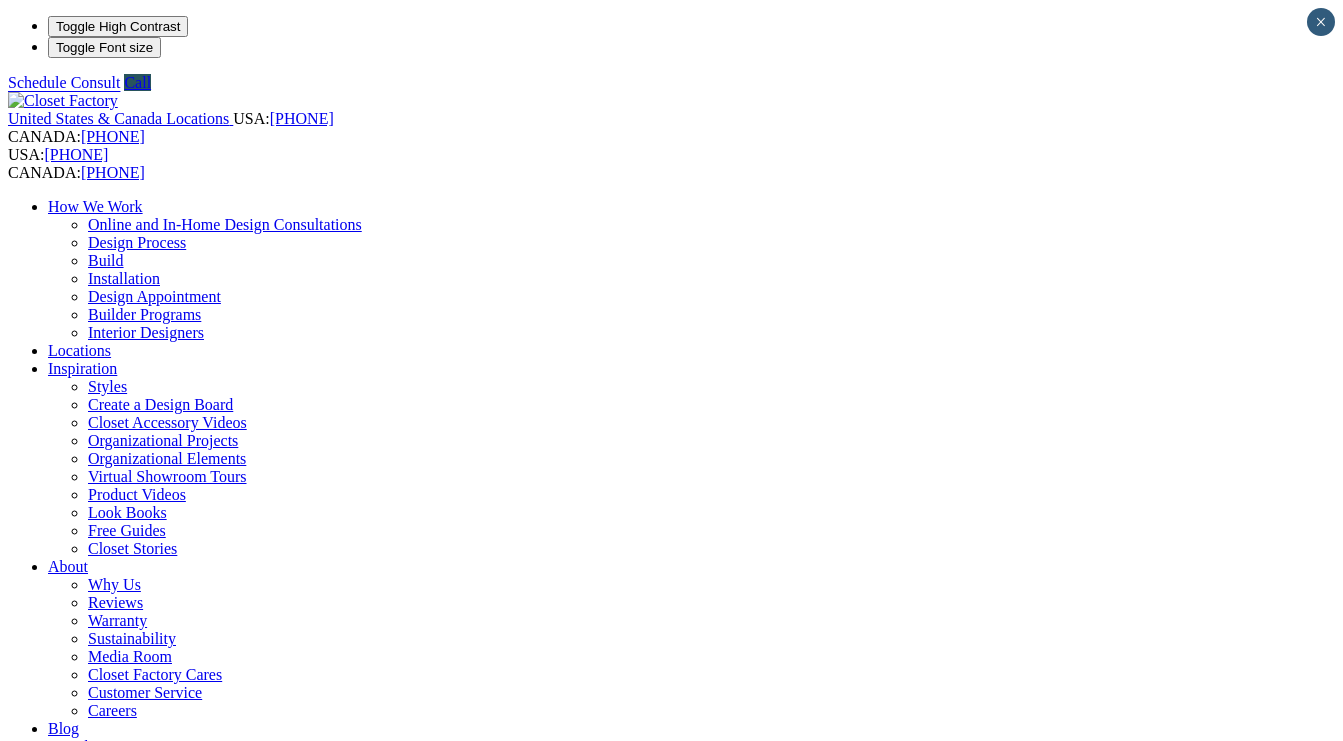 scroll, scrollTop: 0, scrollLeft: 0, axis: both 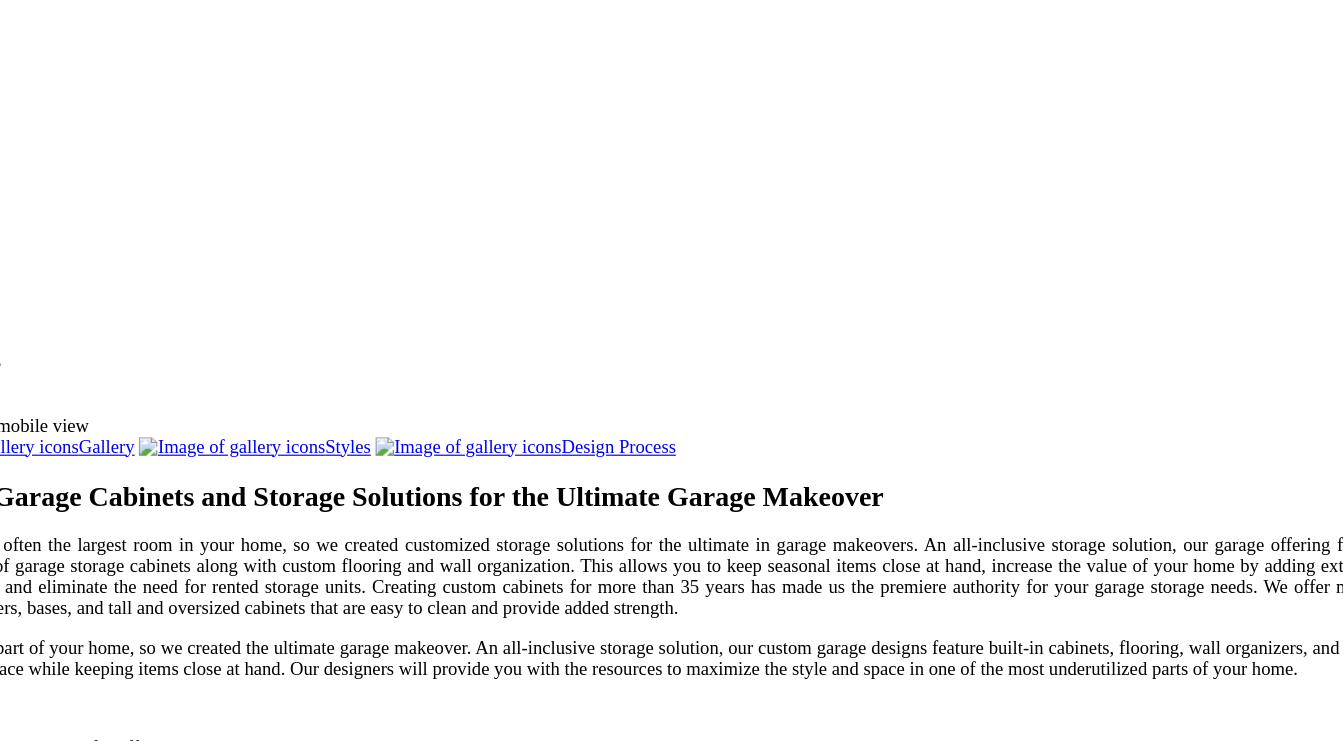 click at bounding box center (115, 1784) 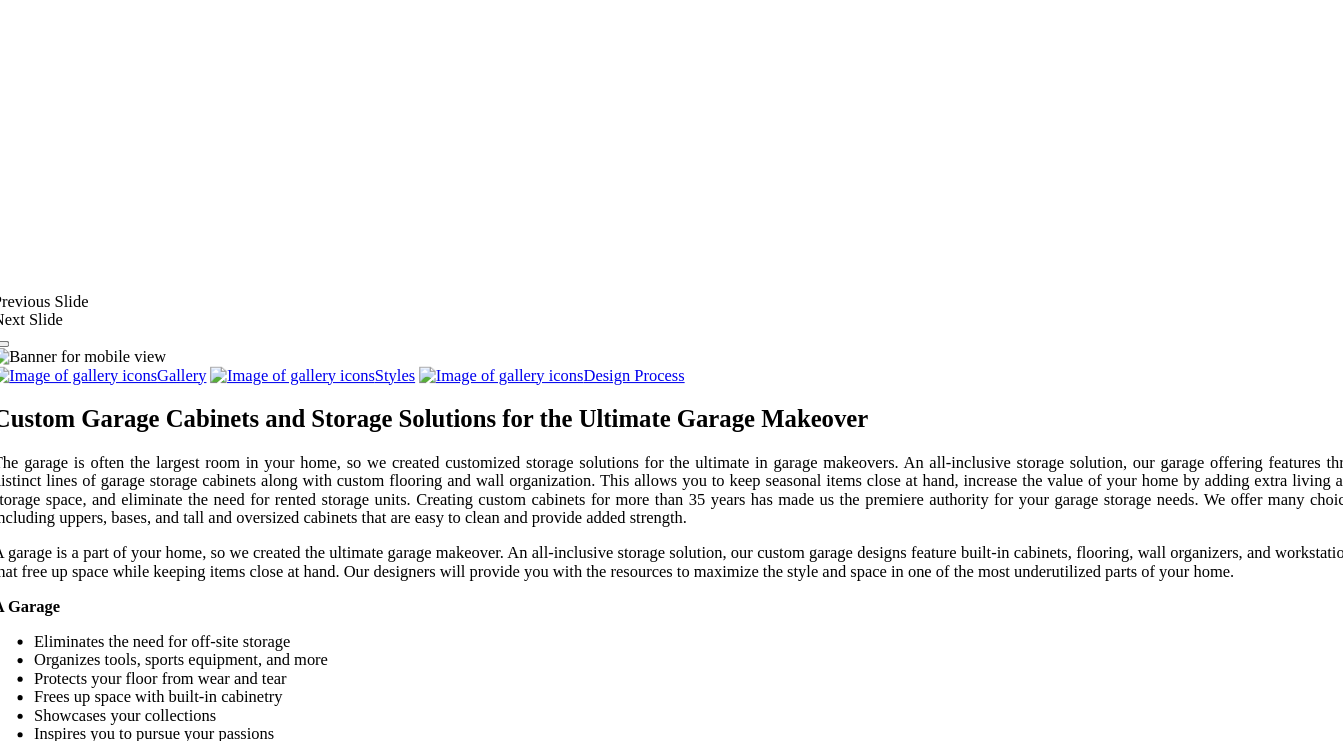 scroll, scrollTop: 2036, scrollLeft: 0, axis: vertical 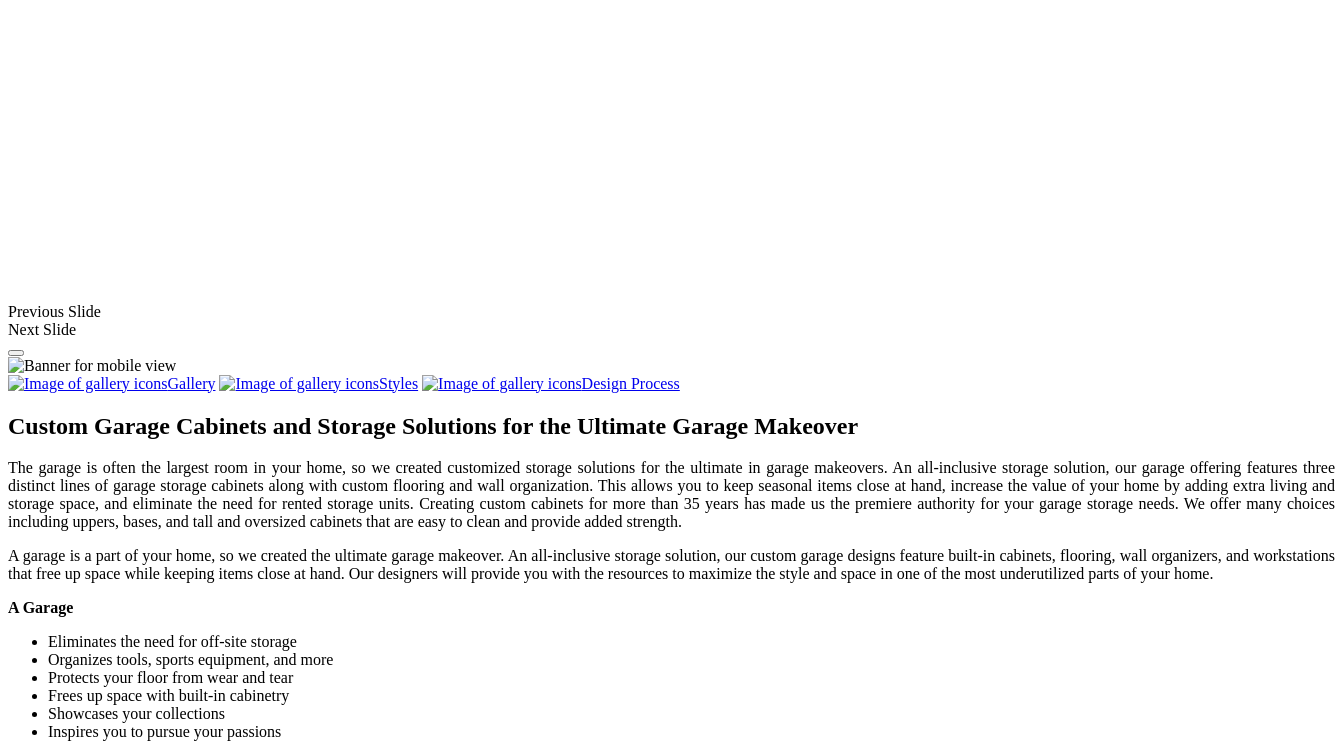 click at bounding box center [8, 33893] 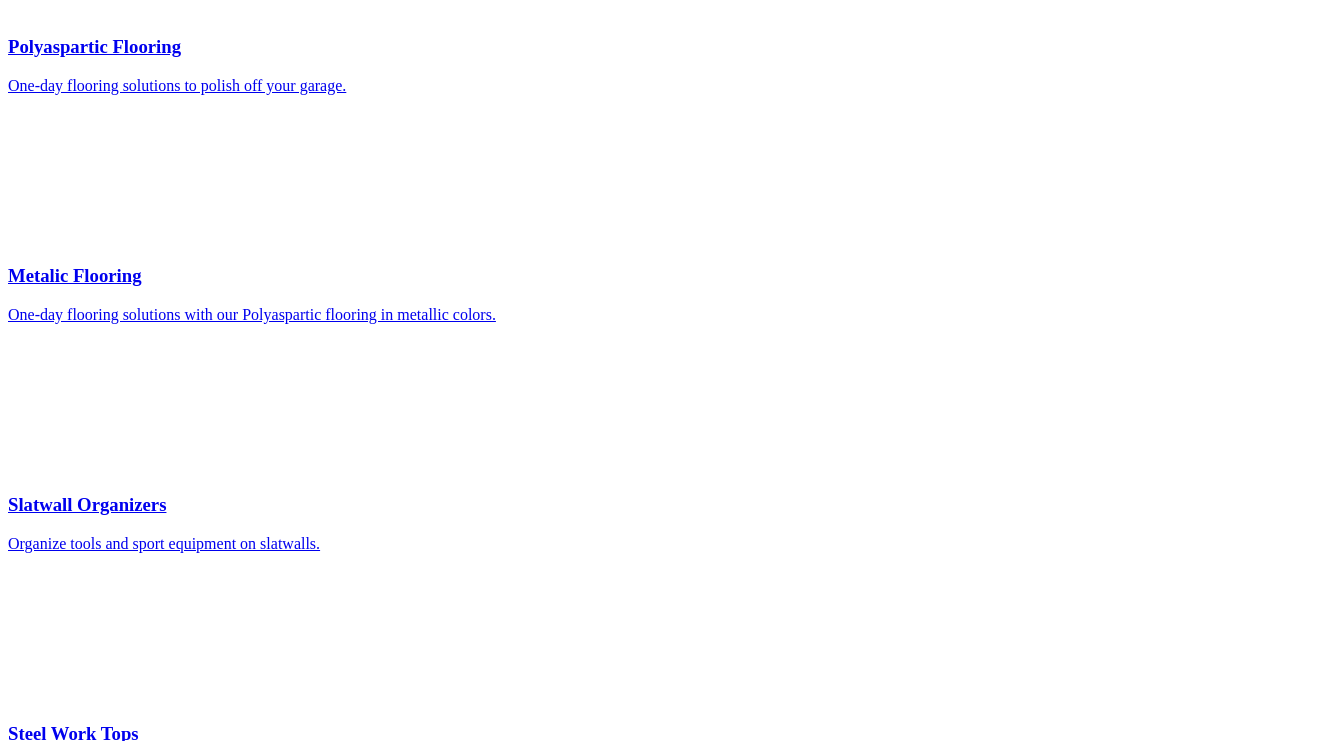 scroll, scrollTop: 4804, scrollLeft: 0, axis: vertical 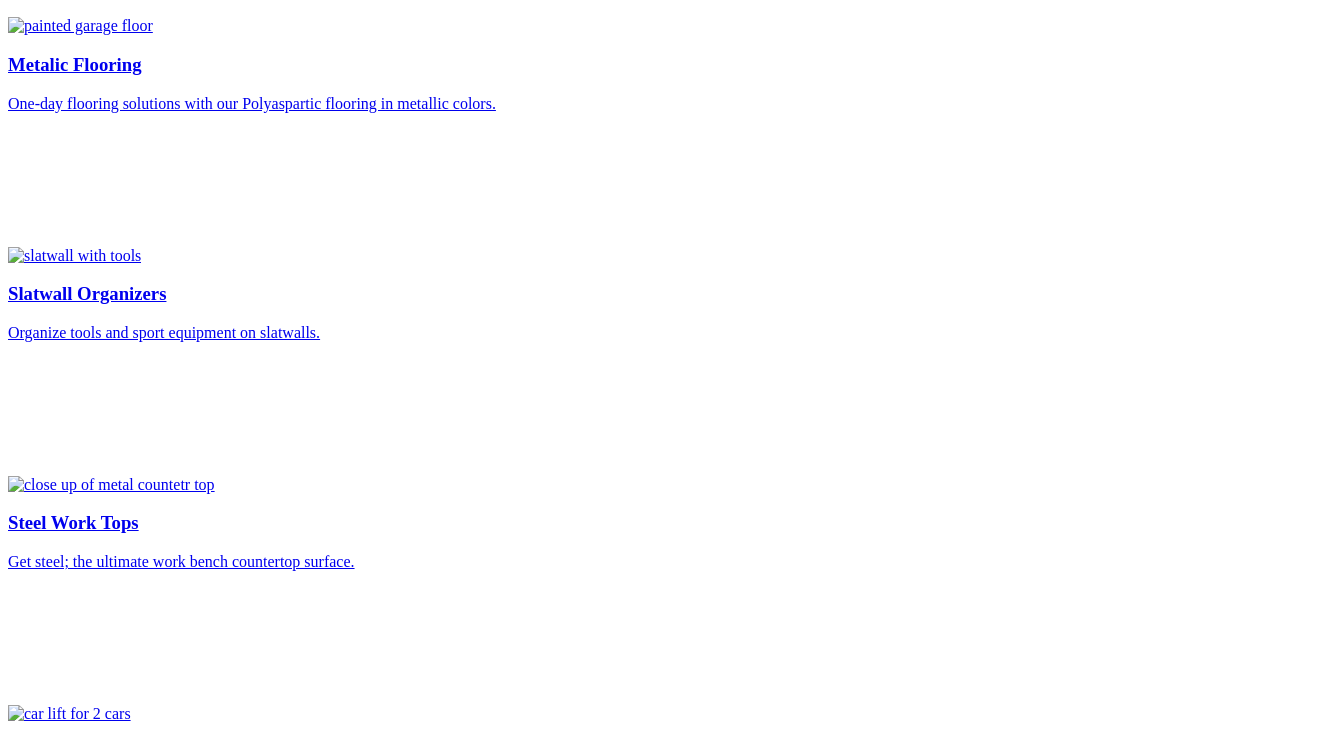 click on "Careers" at bounding box center [72, 28834] 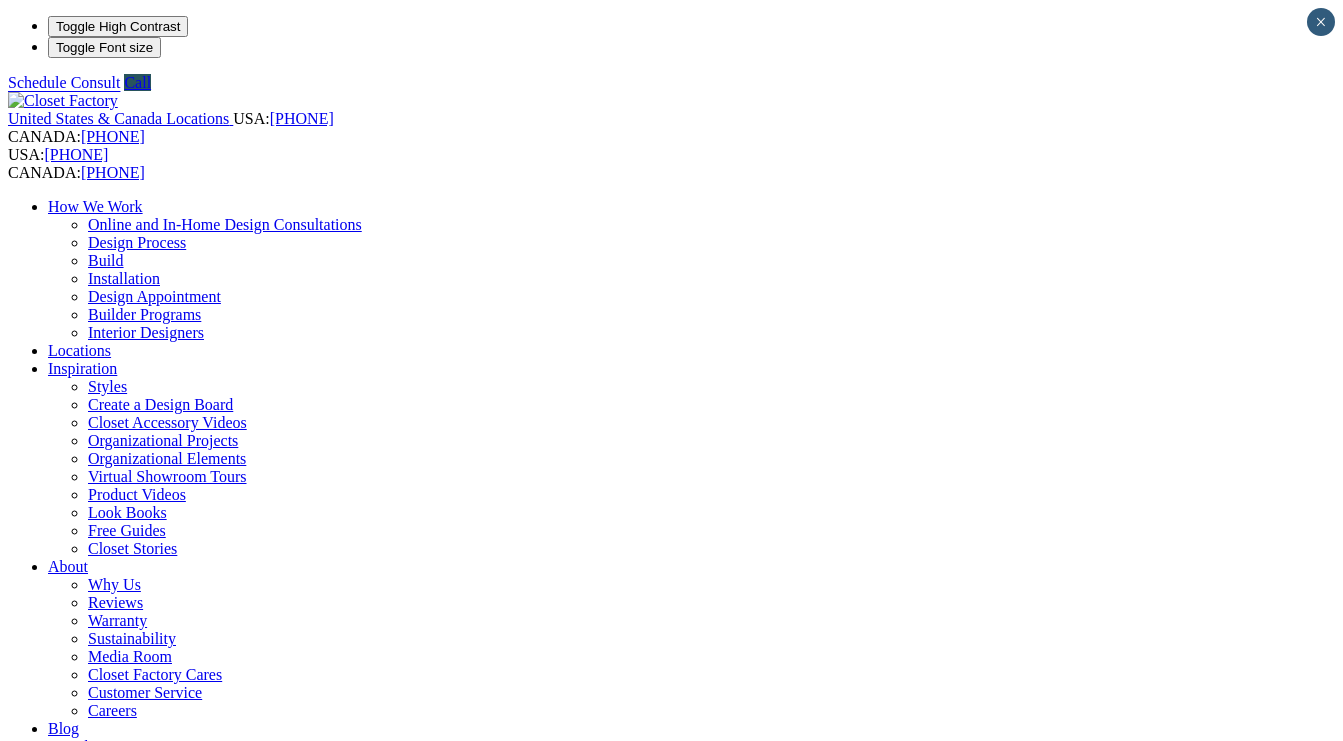 scroll, scrollTop: 0, scrollLeft: 0, axis: both 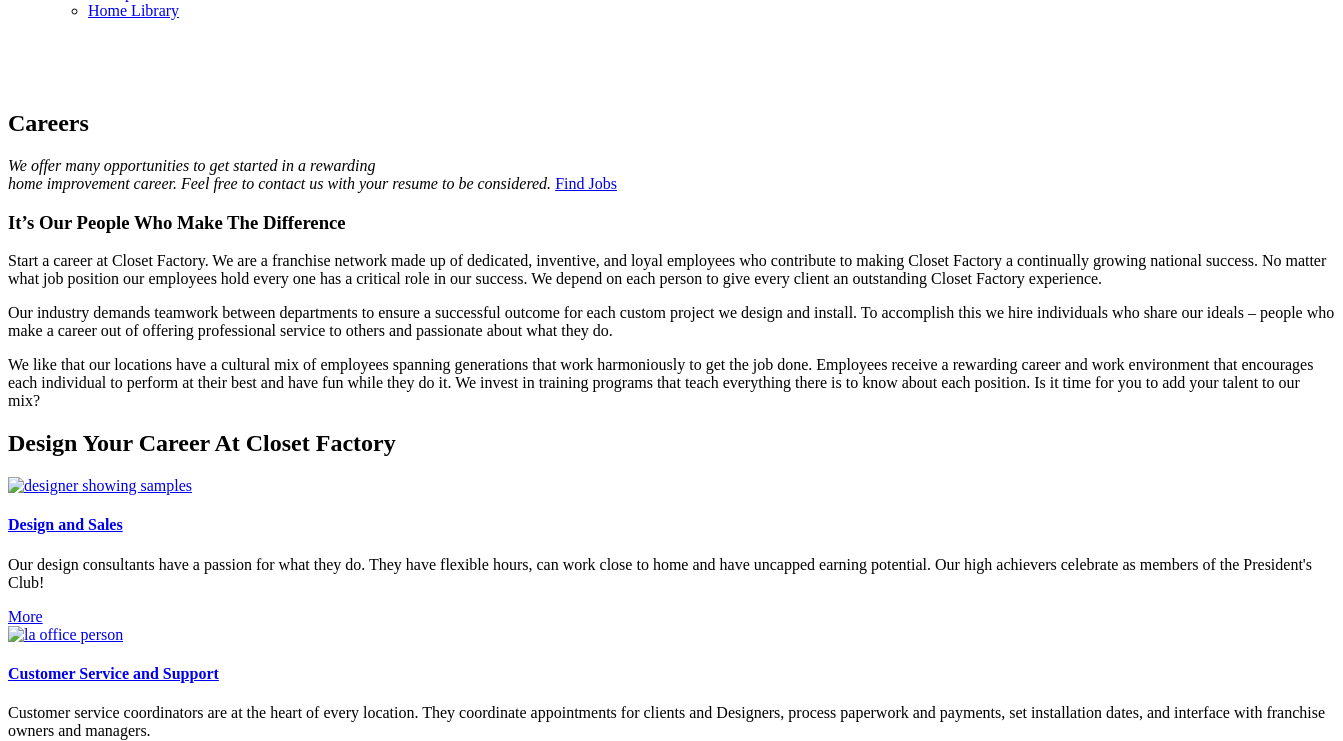 click on "More" at bounding box center [25, 616] 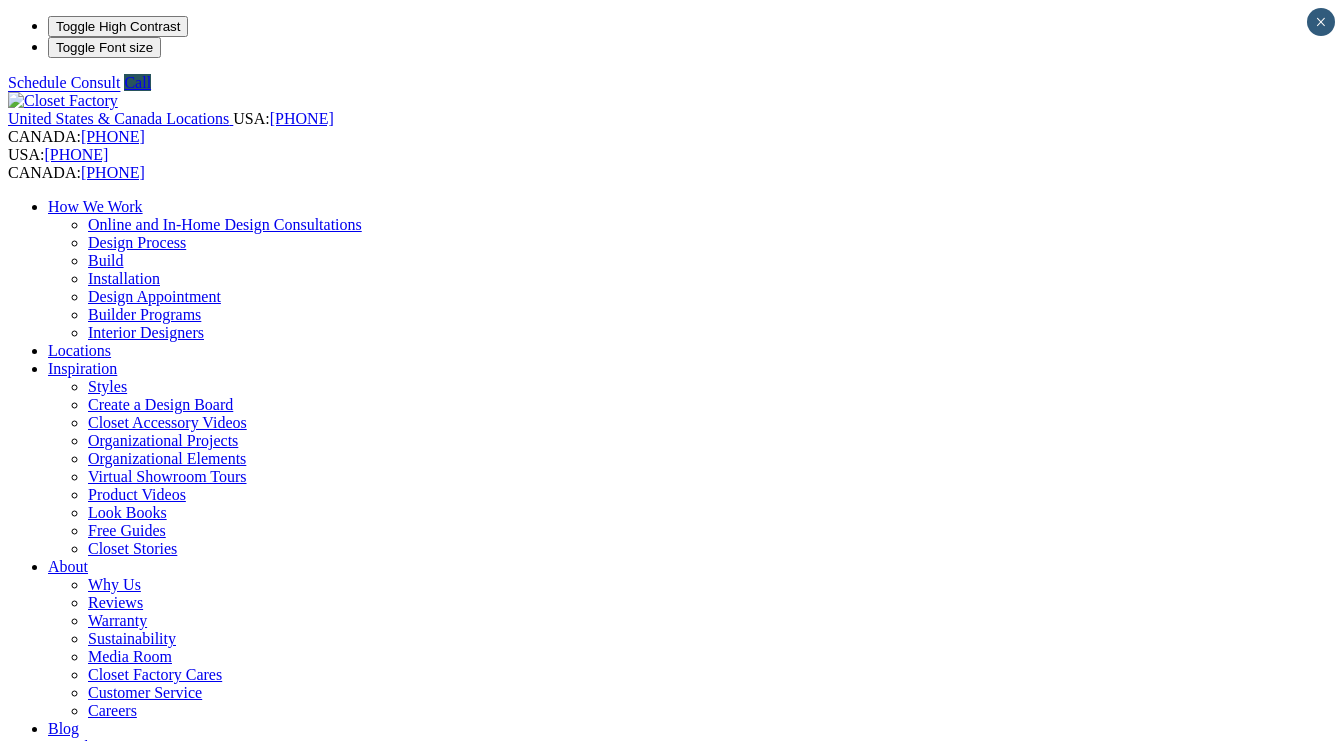 scroll, scrollTop: 0, scrollLeft: 0, axis: both 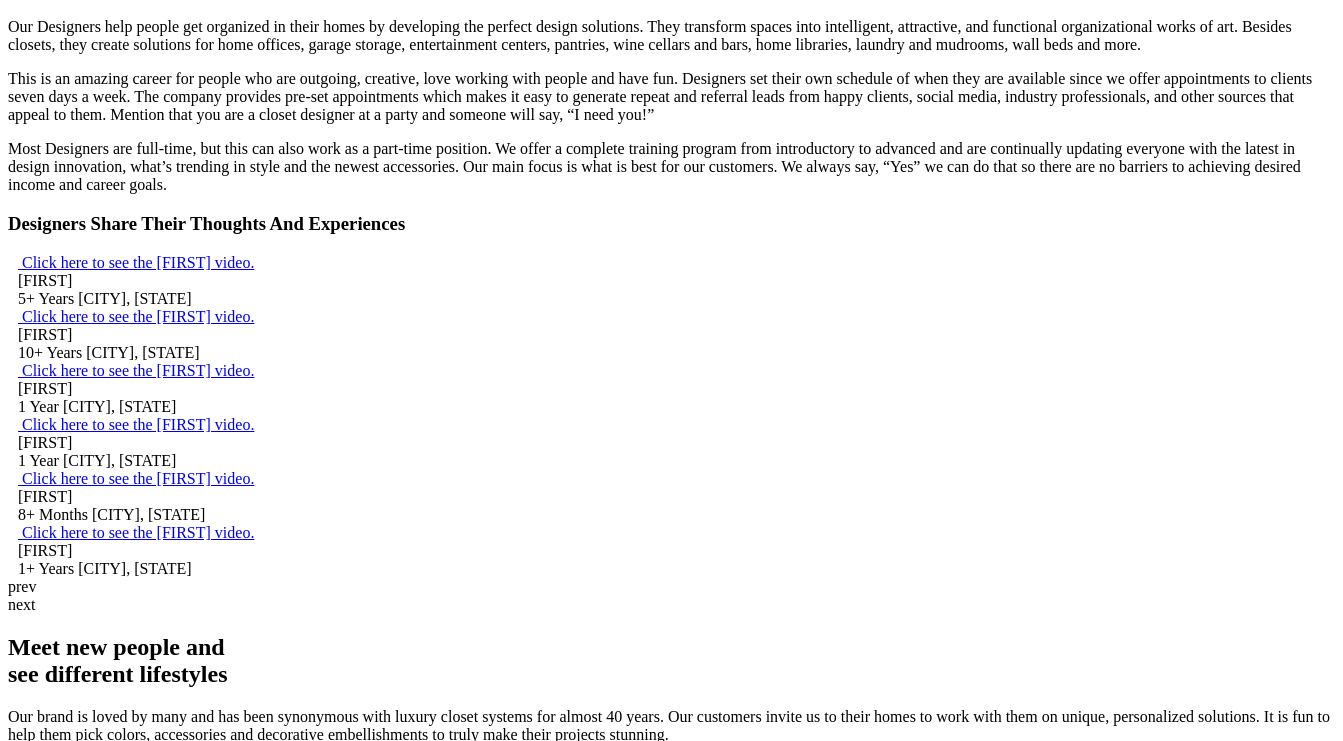 click on "Find Jobs" at bounding box center (39, 890) 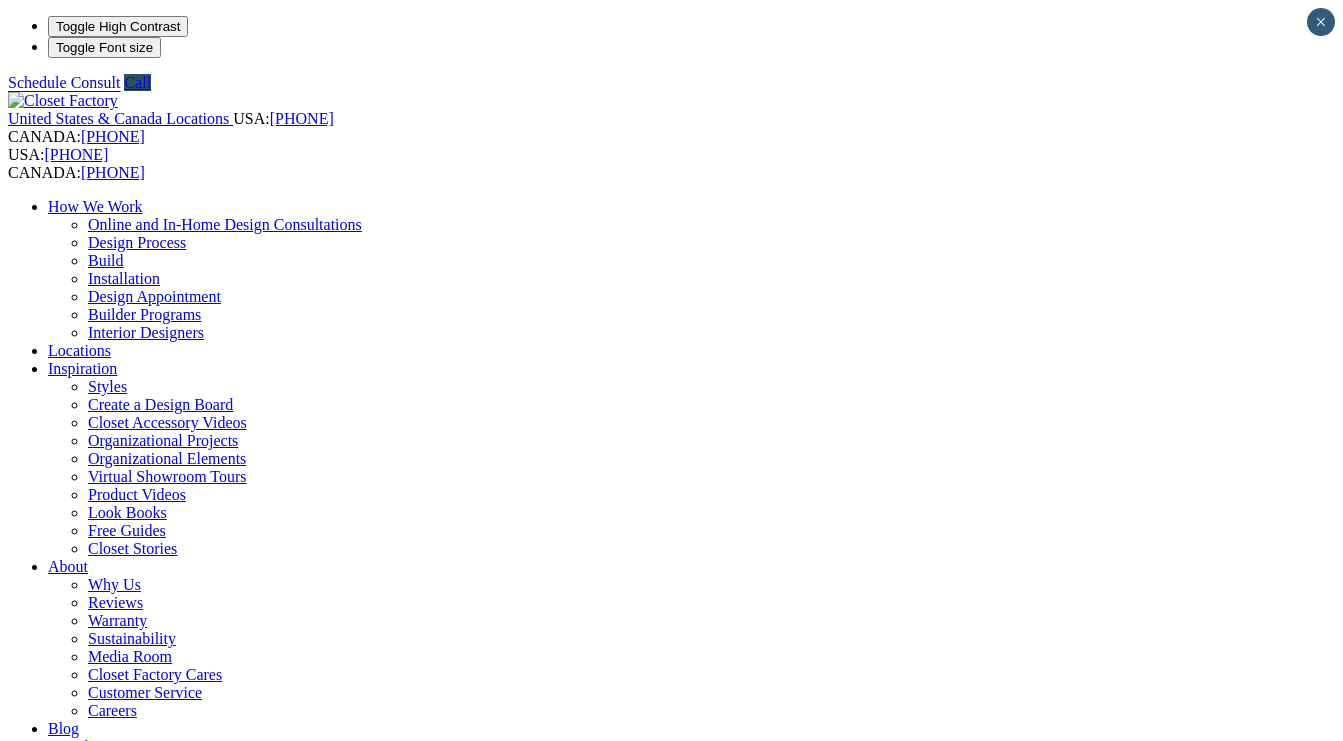 scroll, scrollTop: 0, scrollLeft: 0, axis: both 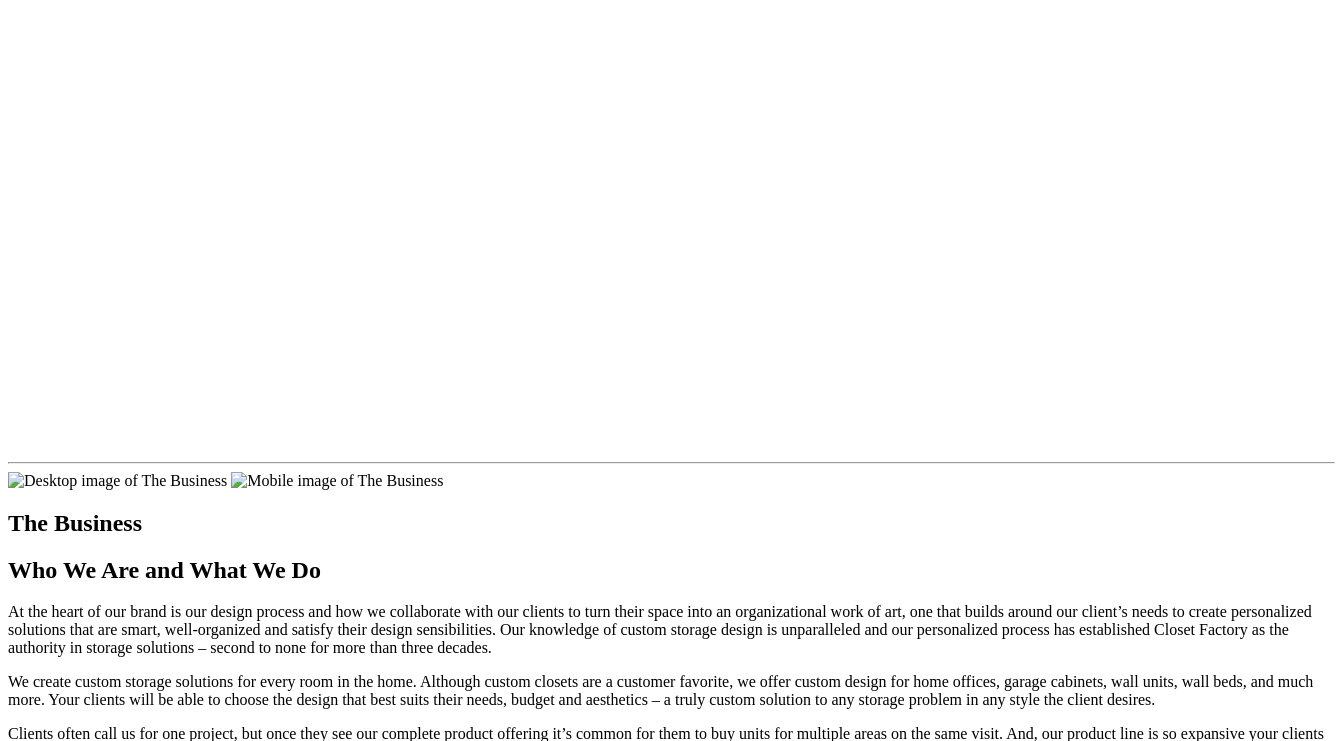 click on "Product Videos" at bounding box center (137, -5640) 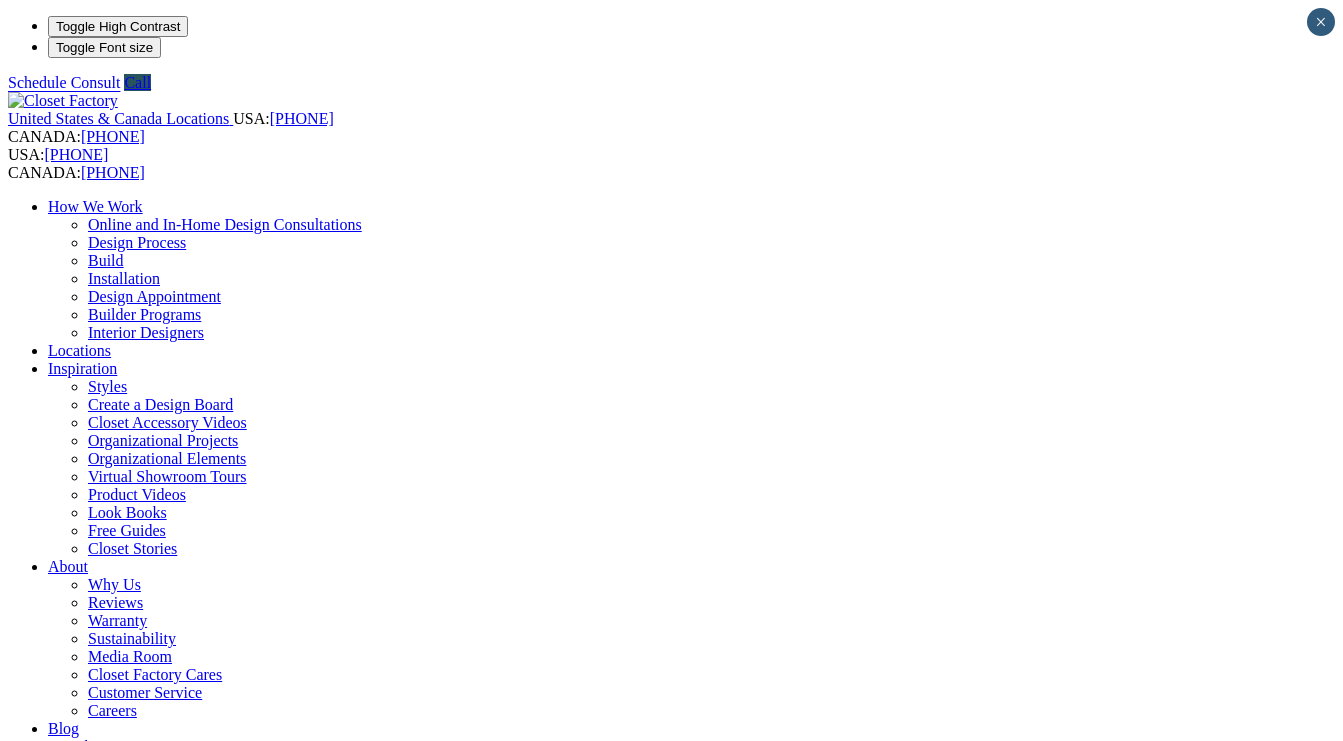 scroll, scrollTop: 0, scrollLeft: 0, axis: both 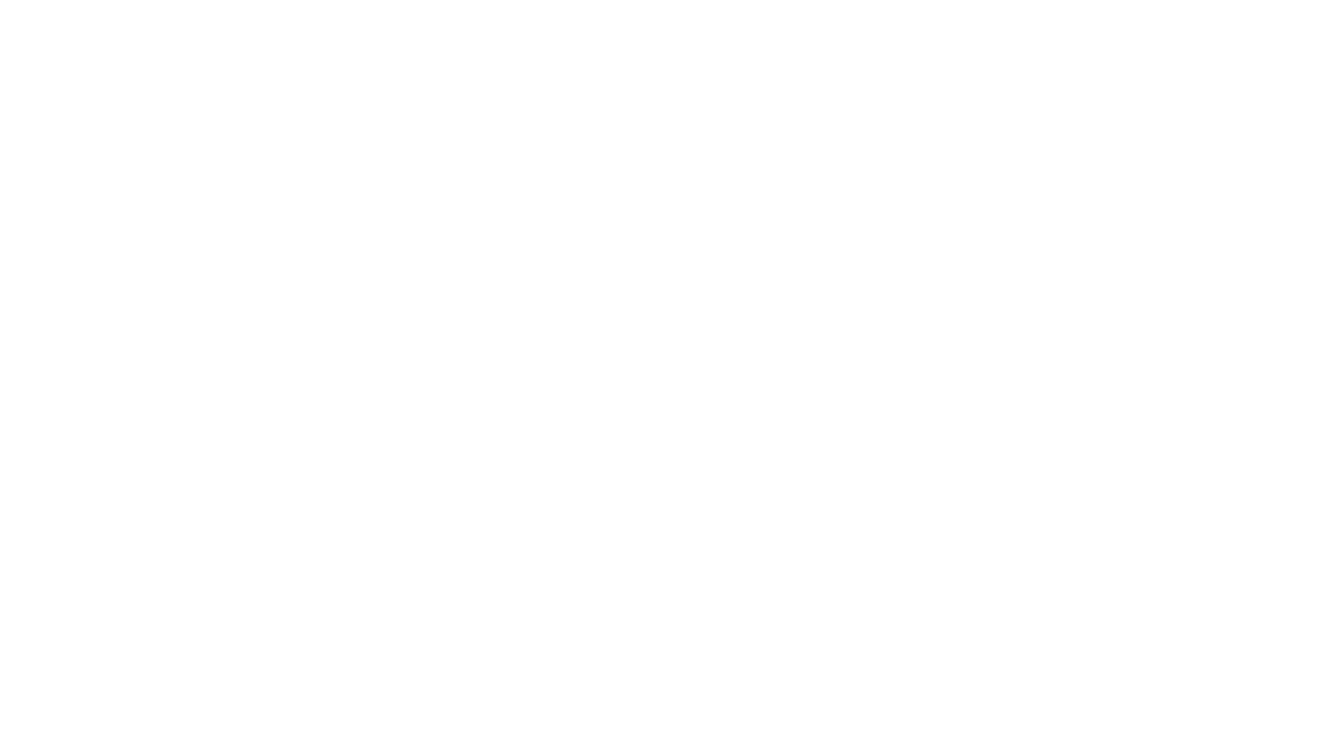 click on "LookBooks" at bounding box center (85, 4063) 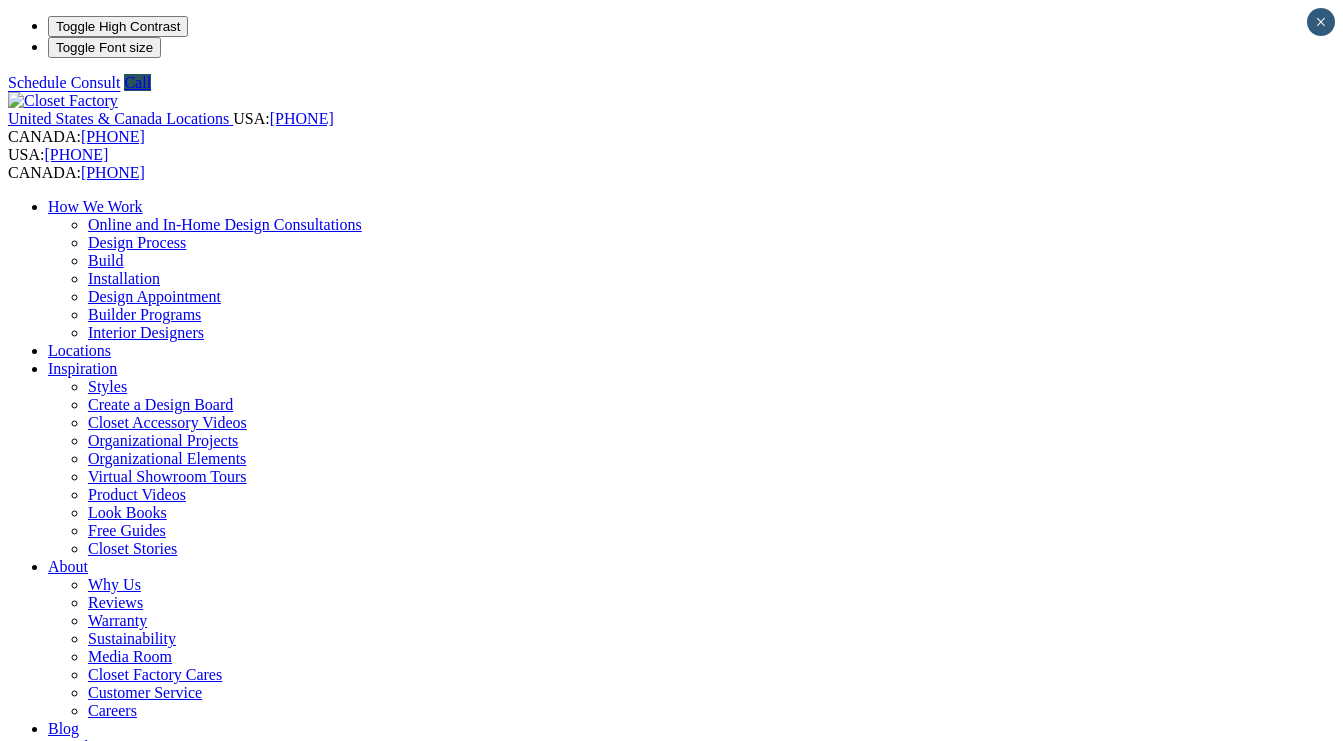 scroll, scrollTop: 167, scrollLeft: 0, axis: vertical 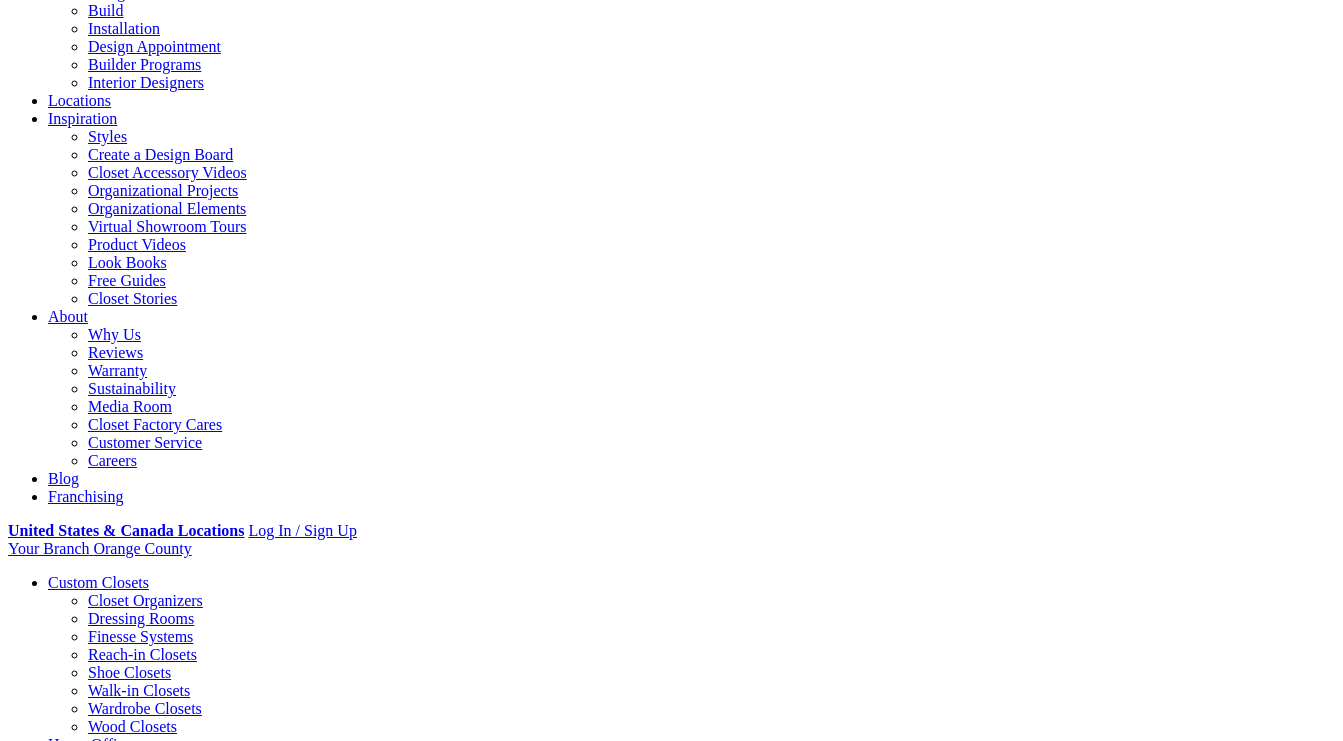 click on "Read More" at bounding box center (629, 1960) 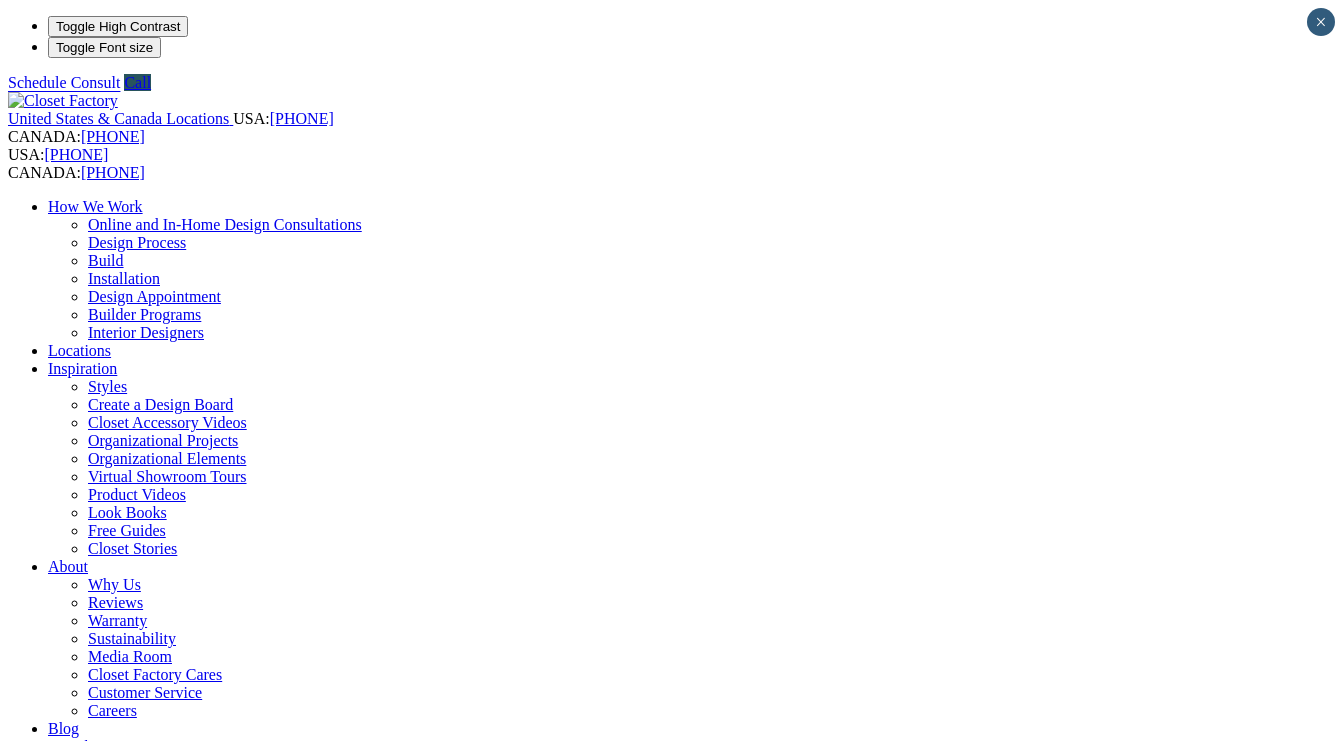 scroll, scrollTop: 0, scrollLeft: 0, axis: both 